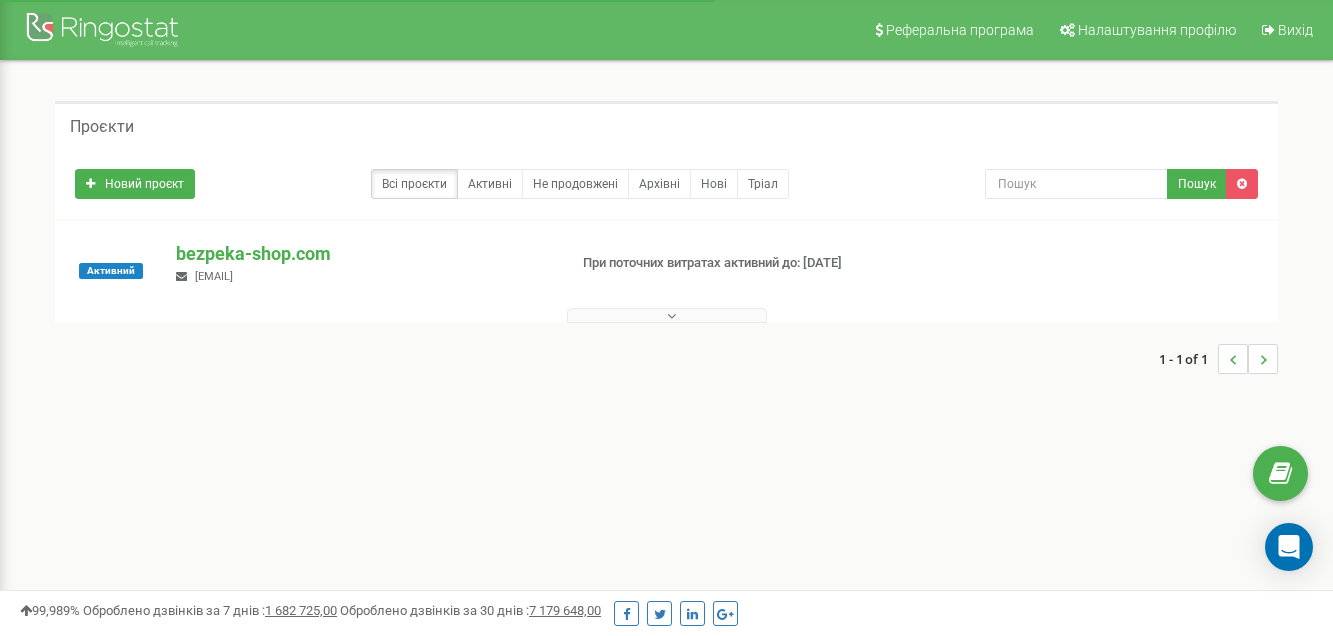 scroll, scrollTop: 0, scrollLeft: 0, axis: both 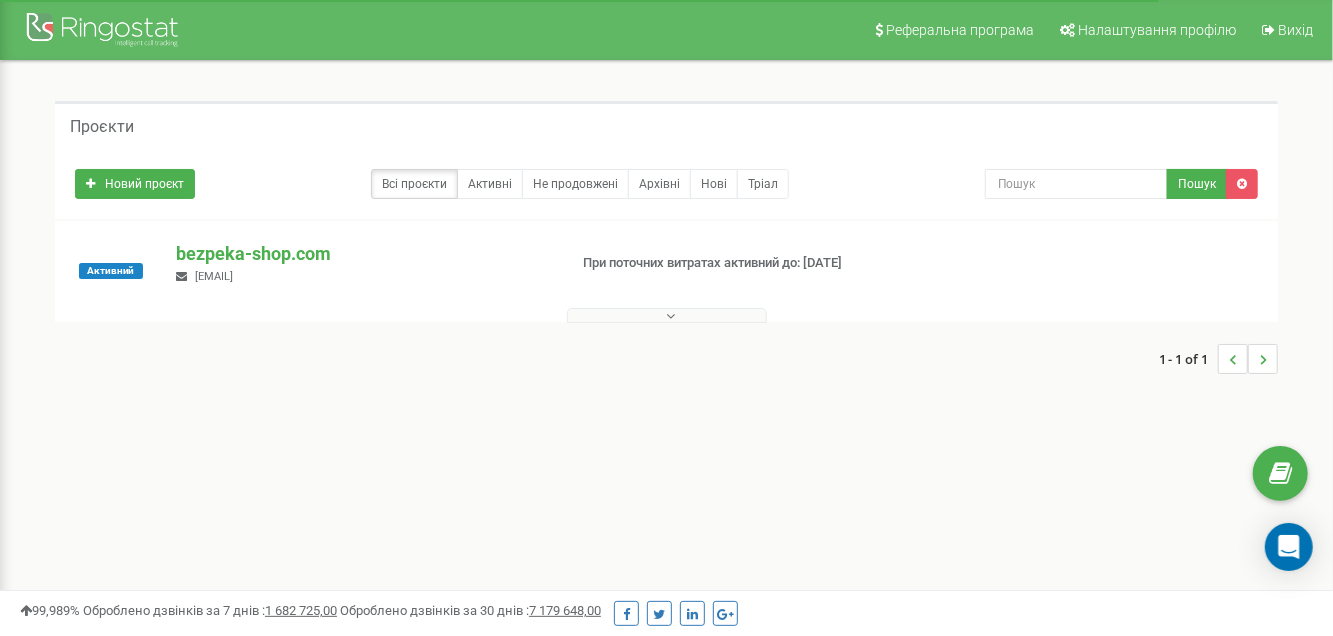 click on "bezpeka-shop.com
marketing@sec.ua" at bounding box center (363, 263) 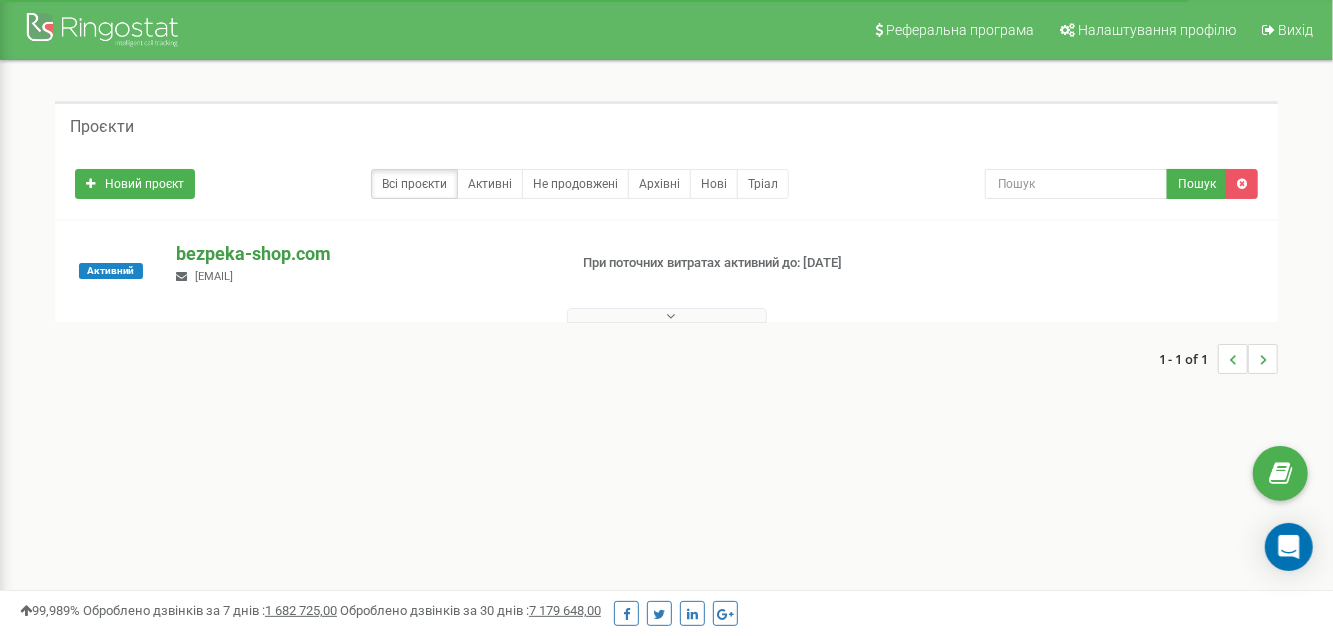 click on "bezpeka-shop.com" at bounding box center [363, 254] 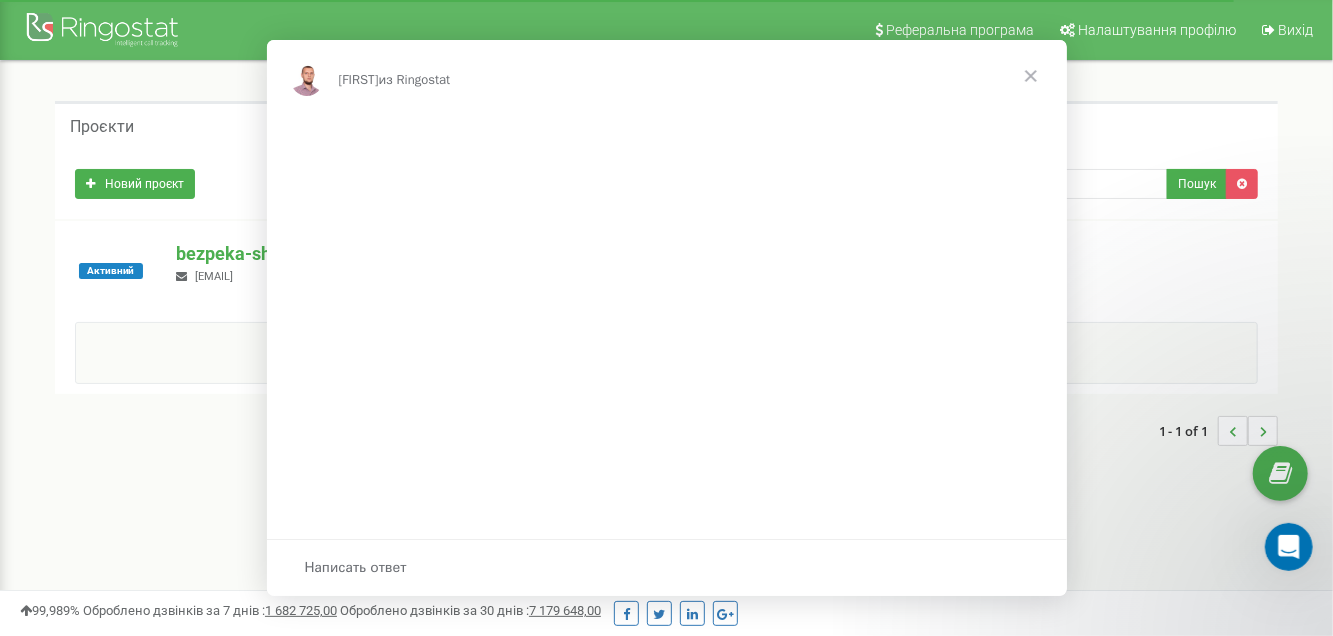scroll, scrollTop: 0, scrollLeft: 0, axis: both 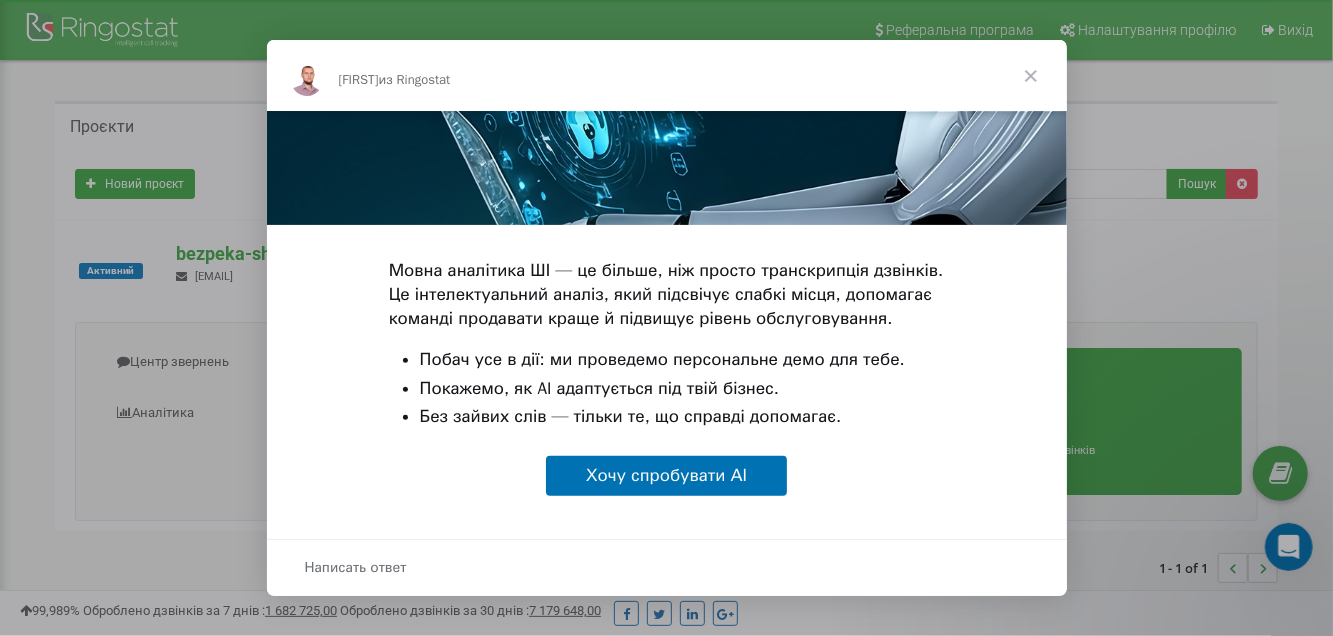 click on "Хочу спробувати АІ" at bounding box center (666, 475) 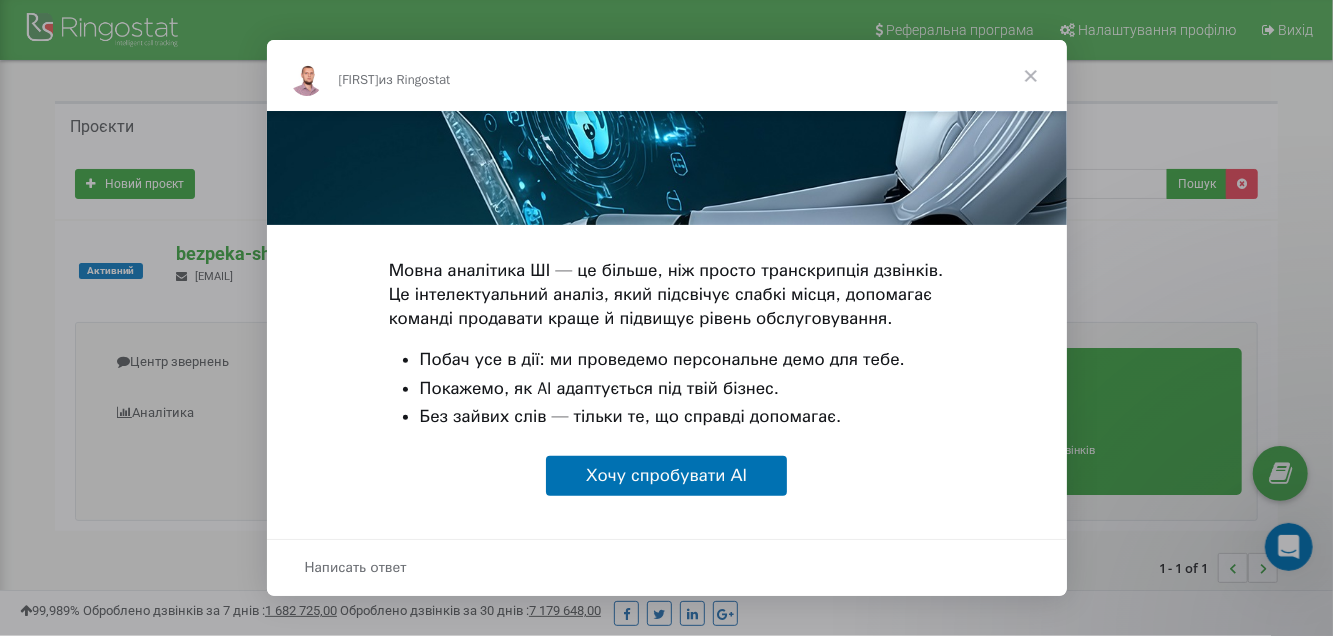 click at bounding box center [1031, 76] 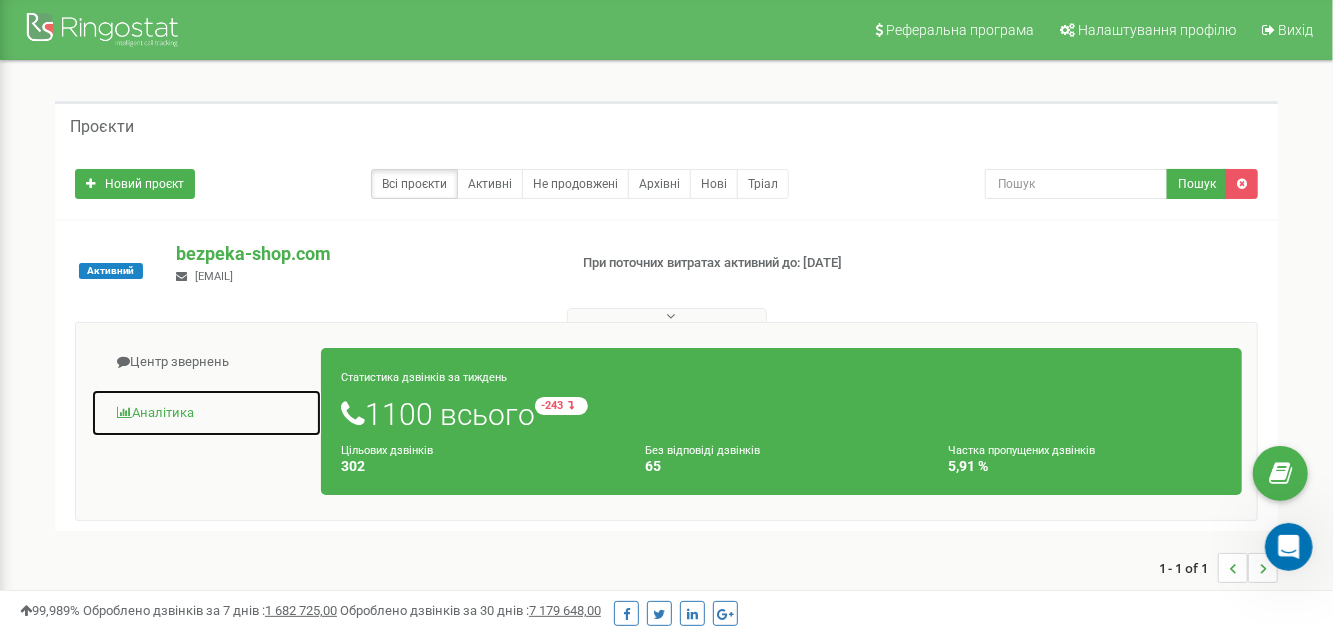 click on "Аналiтика" at bounding box center (206, 413) 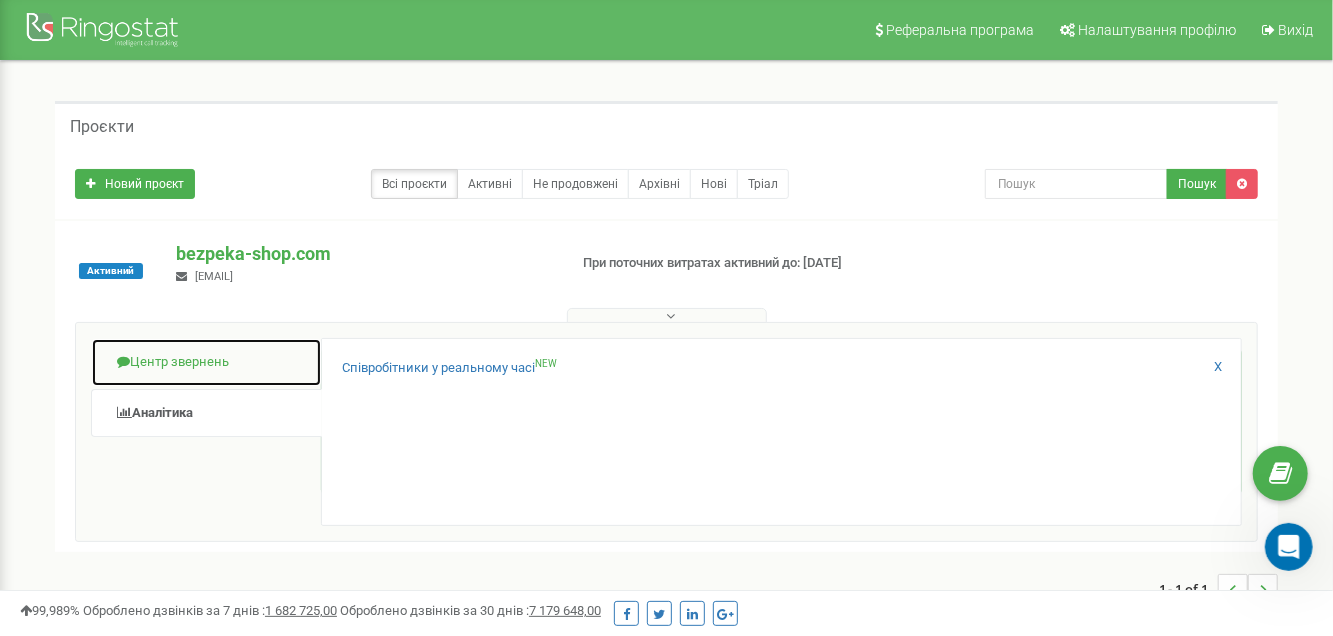 click on "Центр звернень" at bounding box center (206, 362) 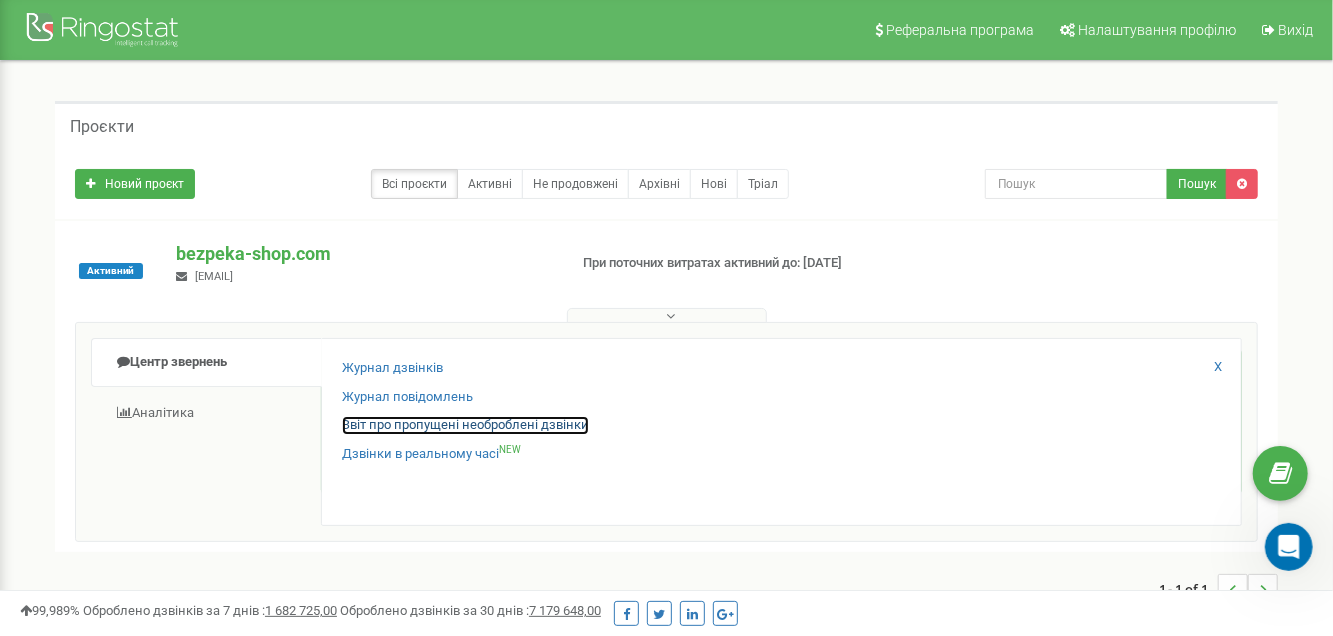 click on "Звіт про пропущені необроблені дзвінки" at bounding box center (465, 425) 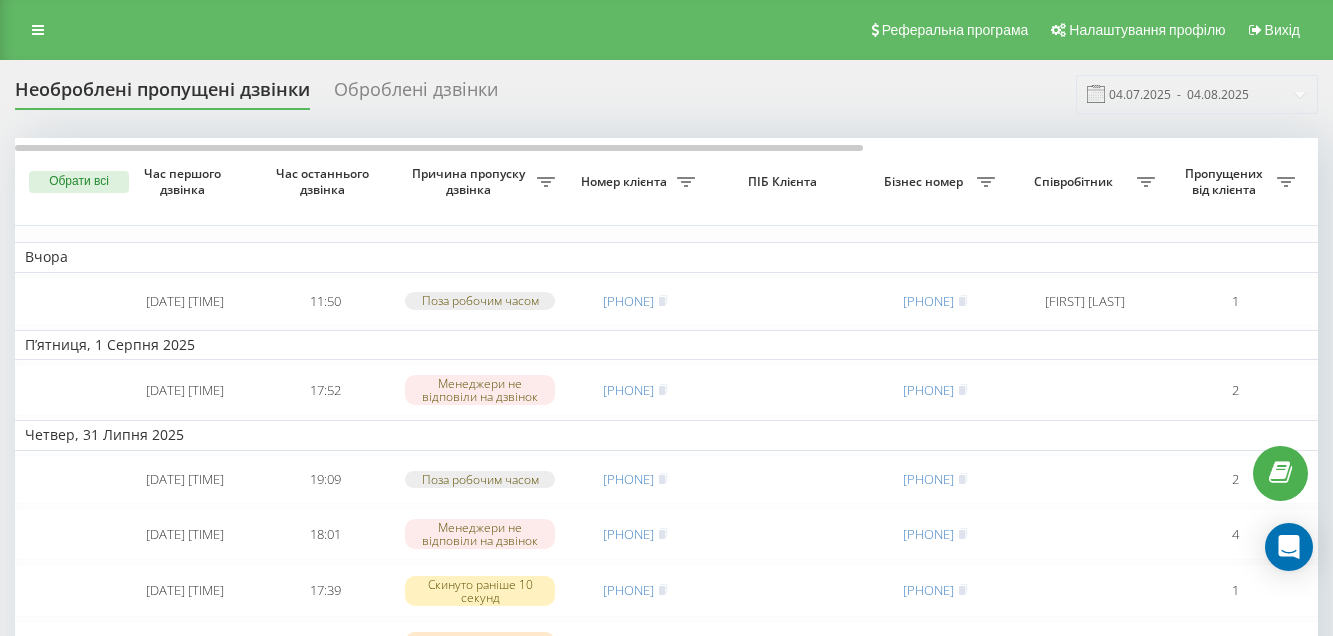 scroll, scrollTop: 0, scrollLeft: 0, axis: both 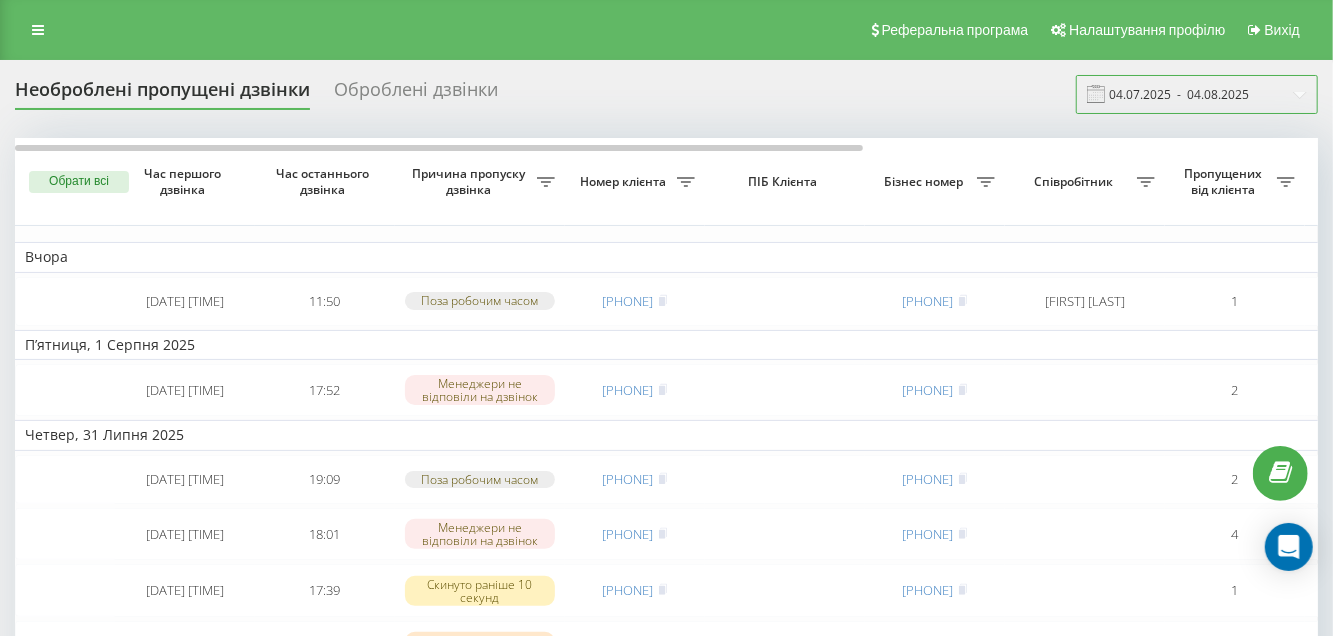 click on "04.07.2025  -  04.08.2025" at bounding box center (1197, 94) 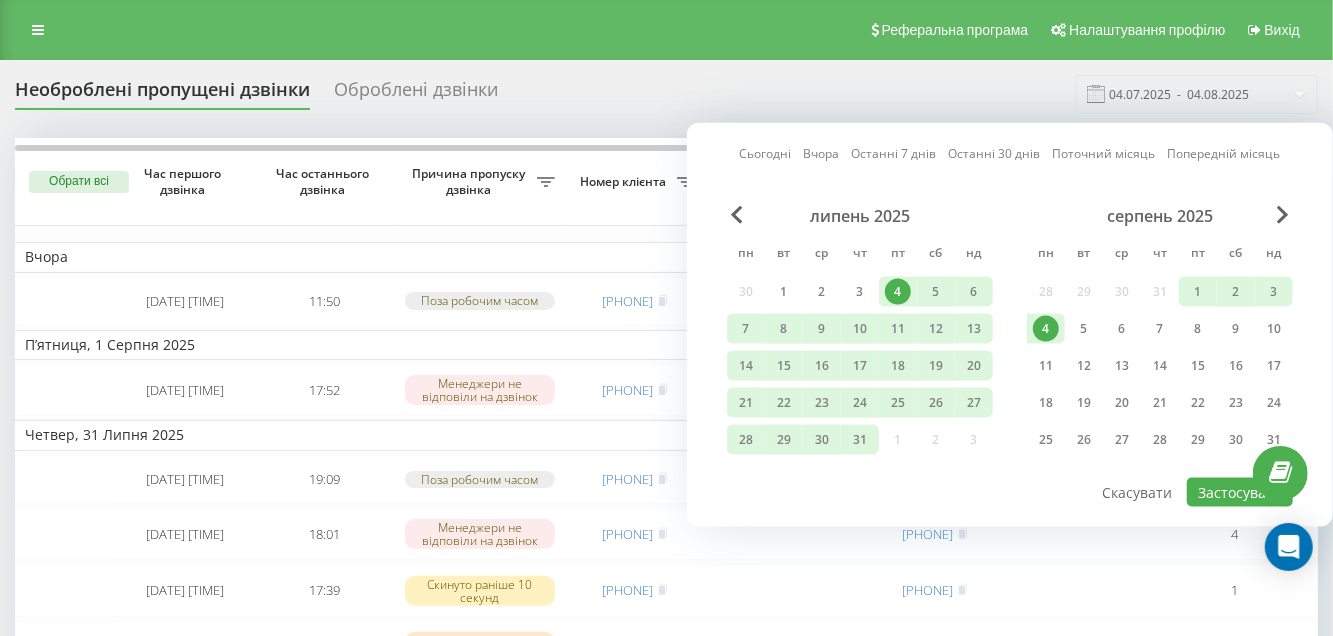 click on "4" at bounding box center (1046, 329) 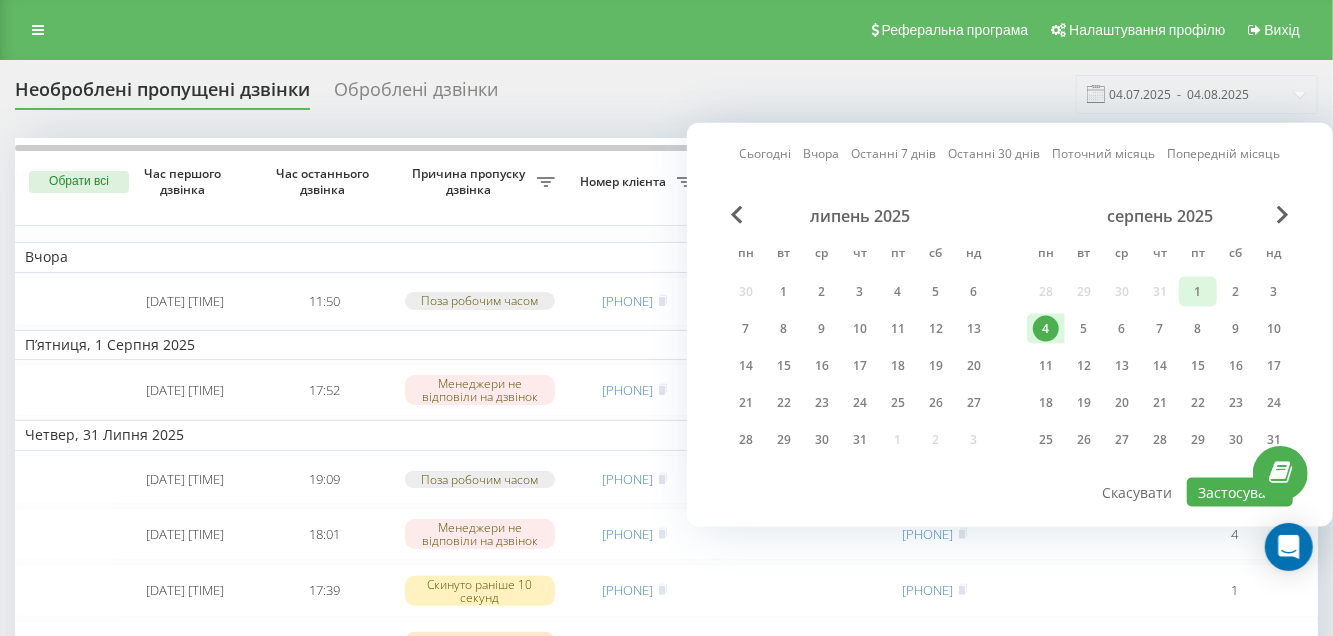click on "1" at bounding box center (1198, 292) 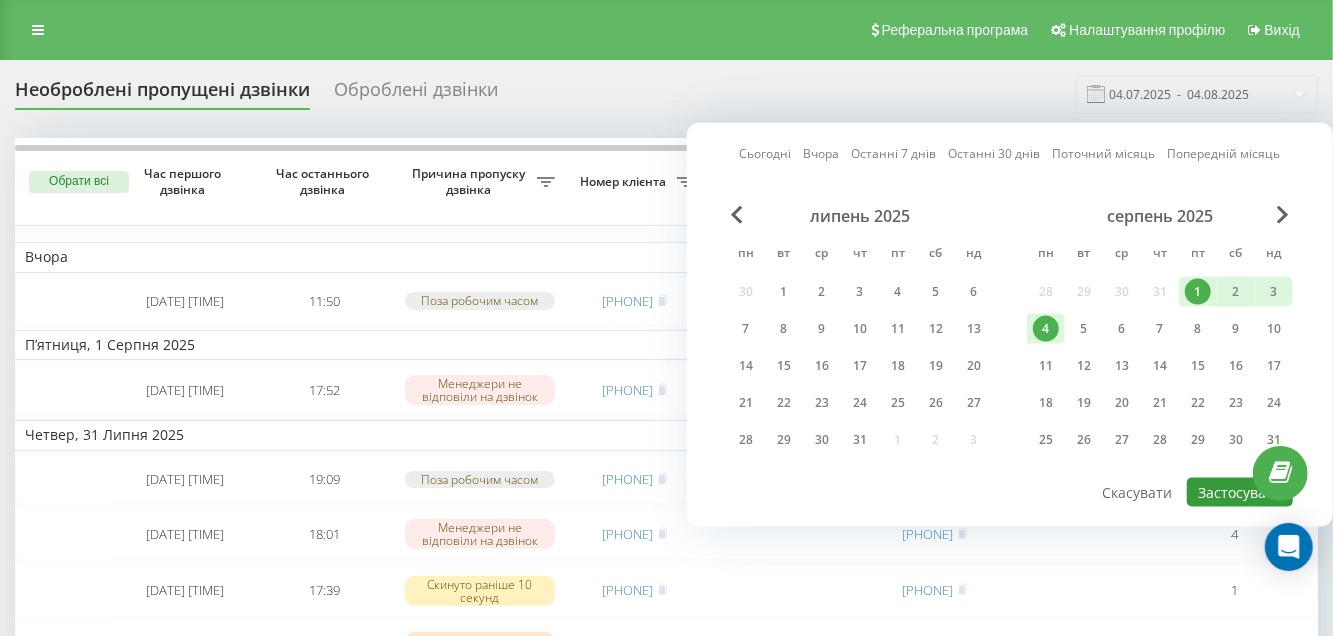 click on "Застосувати" at bounding box center (1240, 492) 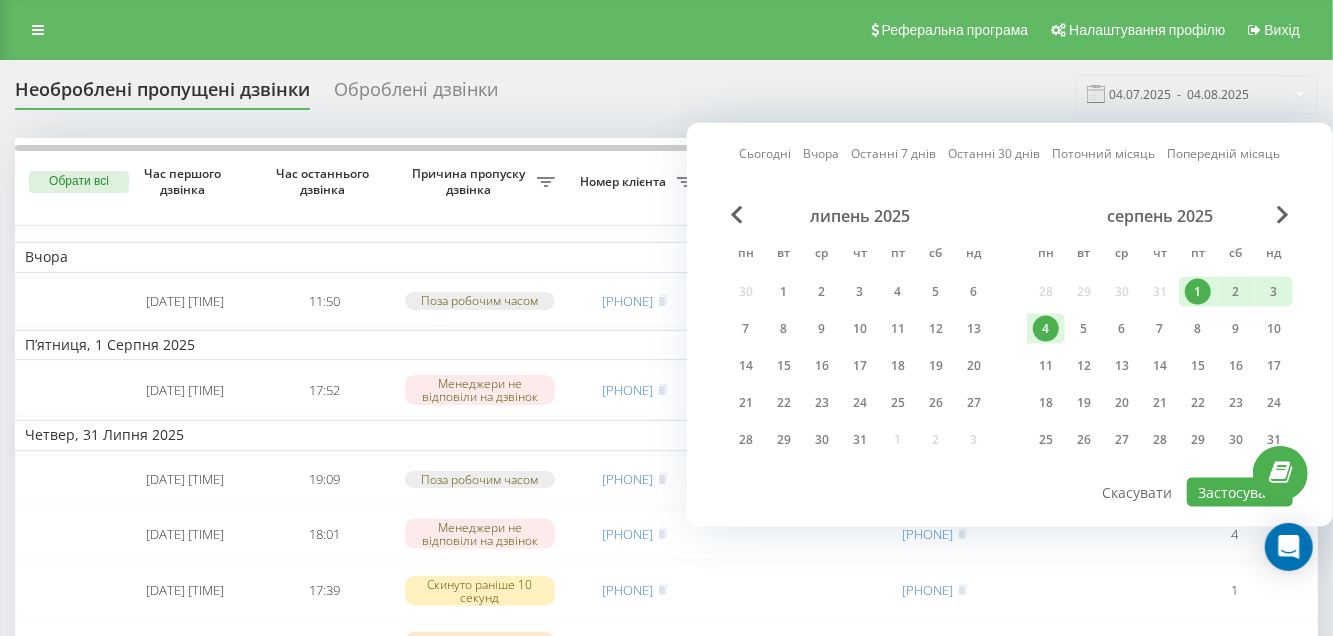 type on "01.08.2025  -  04.08.2025" 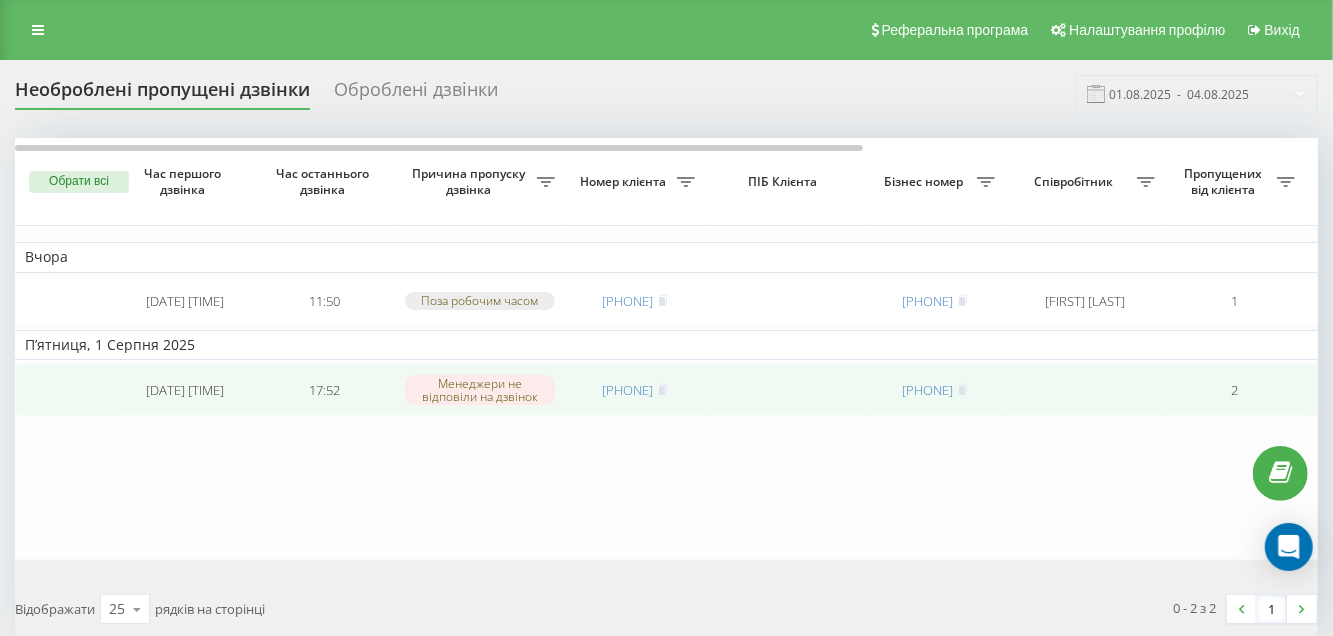 scroll, scrollTop: 0, scrollLeft: 0, axis: both 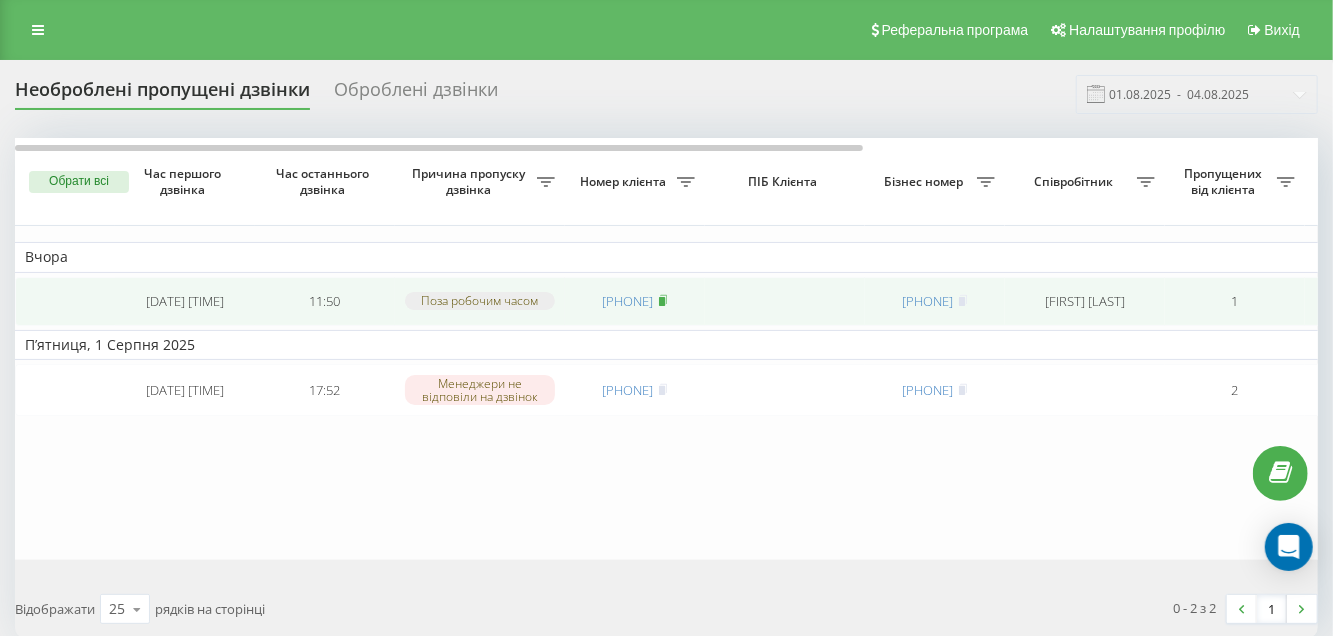 click 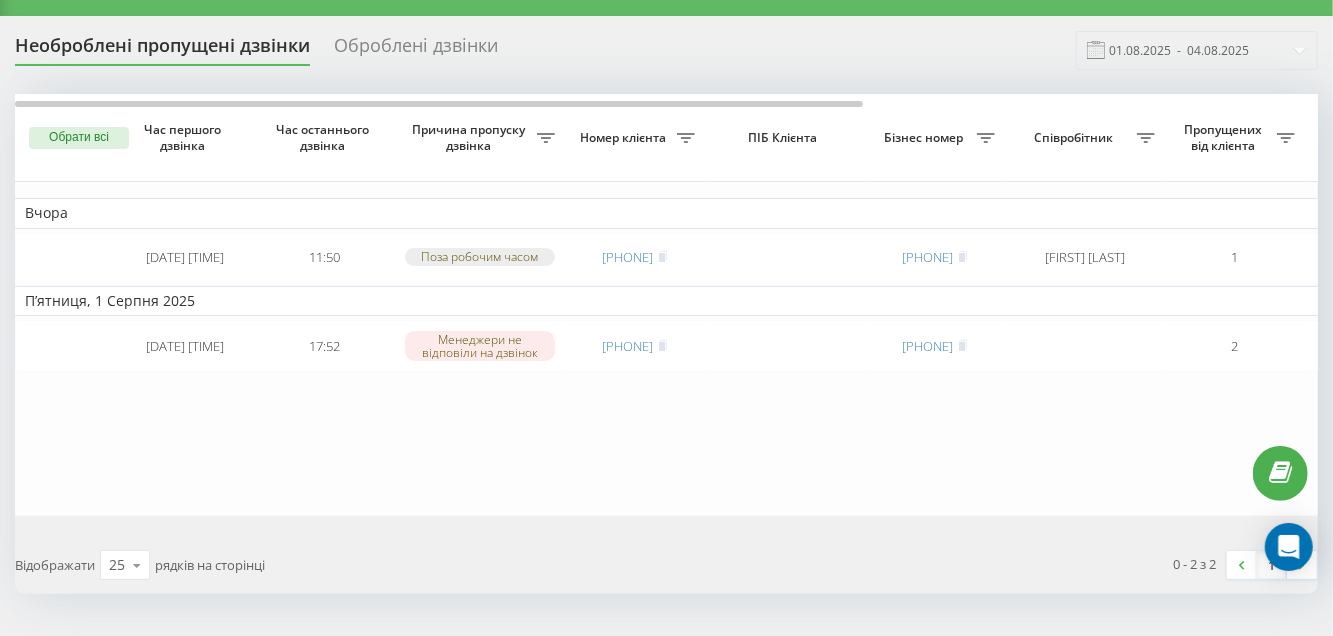 scroll, scrollTop: 0, scrollLeft: 0, axis: both 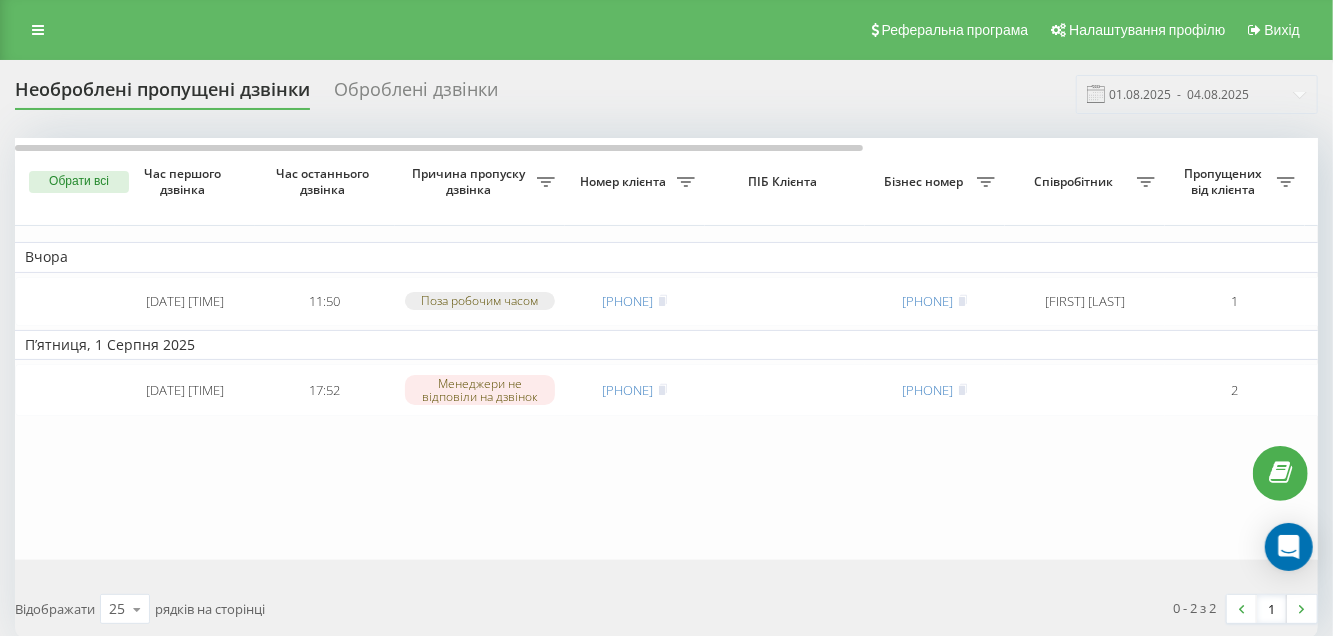 click on "Оброблені дзвінки" at bounding box center [416, 94] 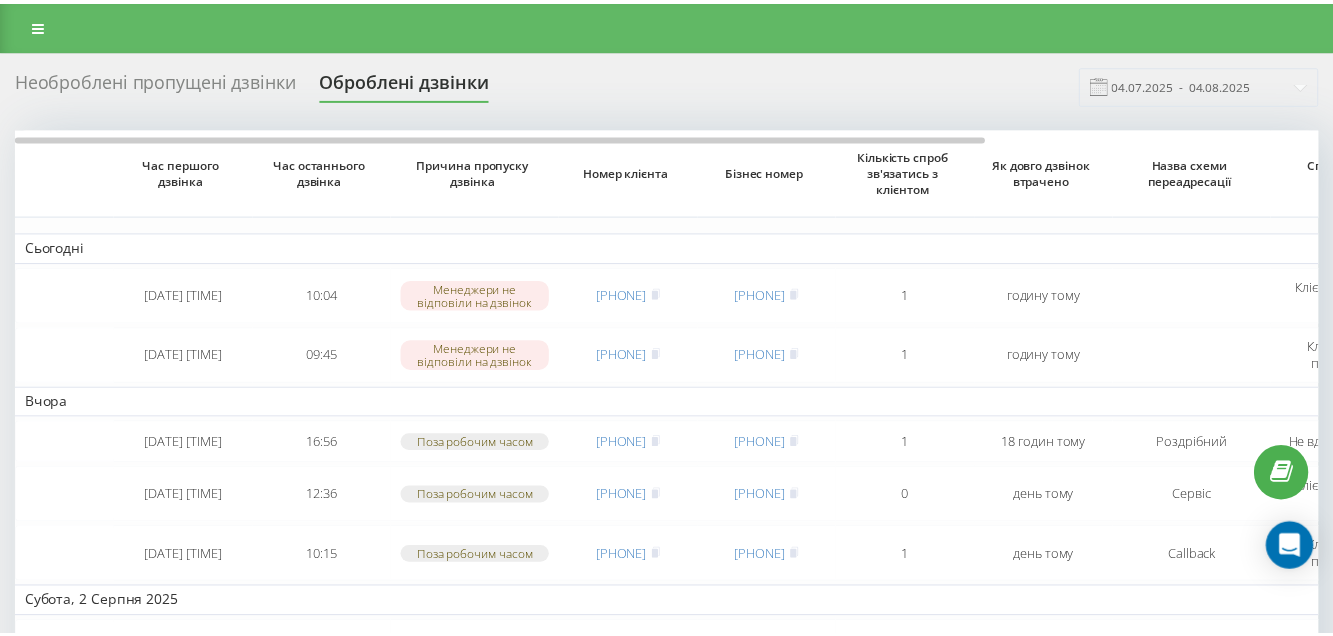 scroll, scrollTop: 0, scrollLeft: 0, axis: both 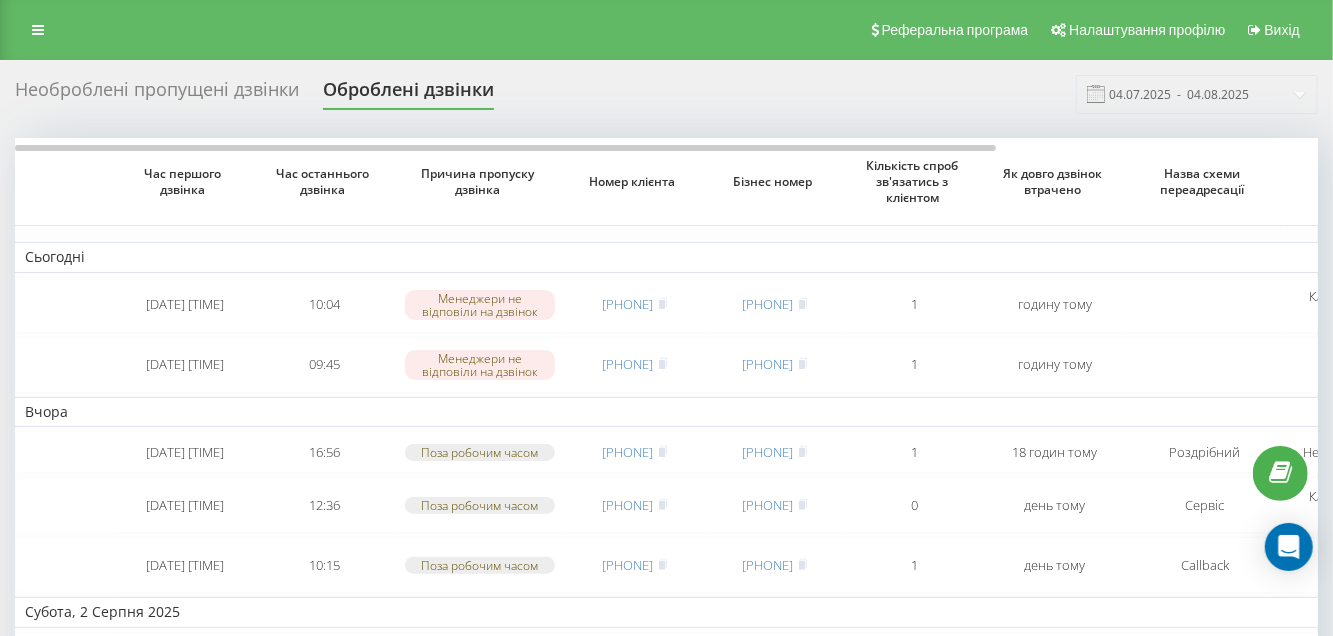 click on "Необроблені пропущені дзвінки" at bounding box center [157, 94] 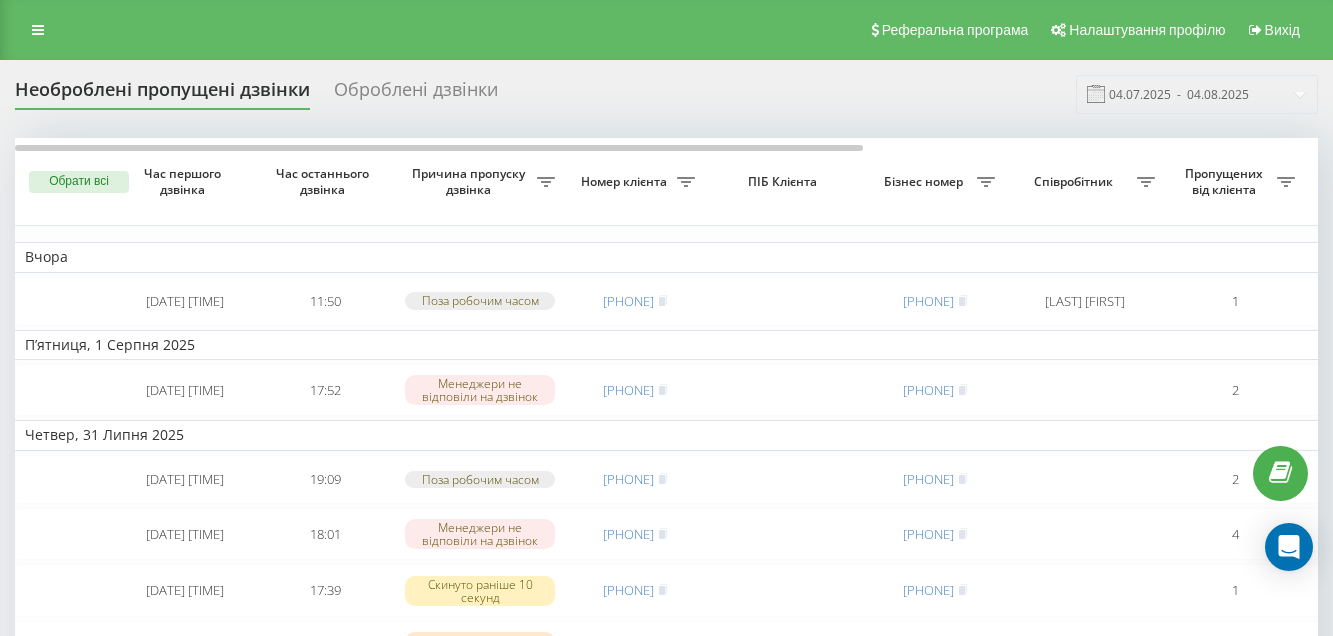 scroll, scrollTop: 0, scrollLeft: 0, axis: both 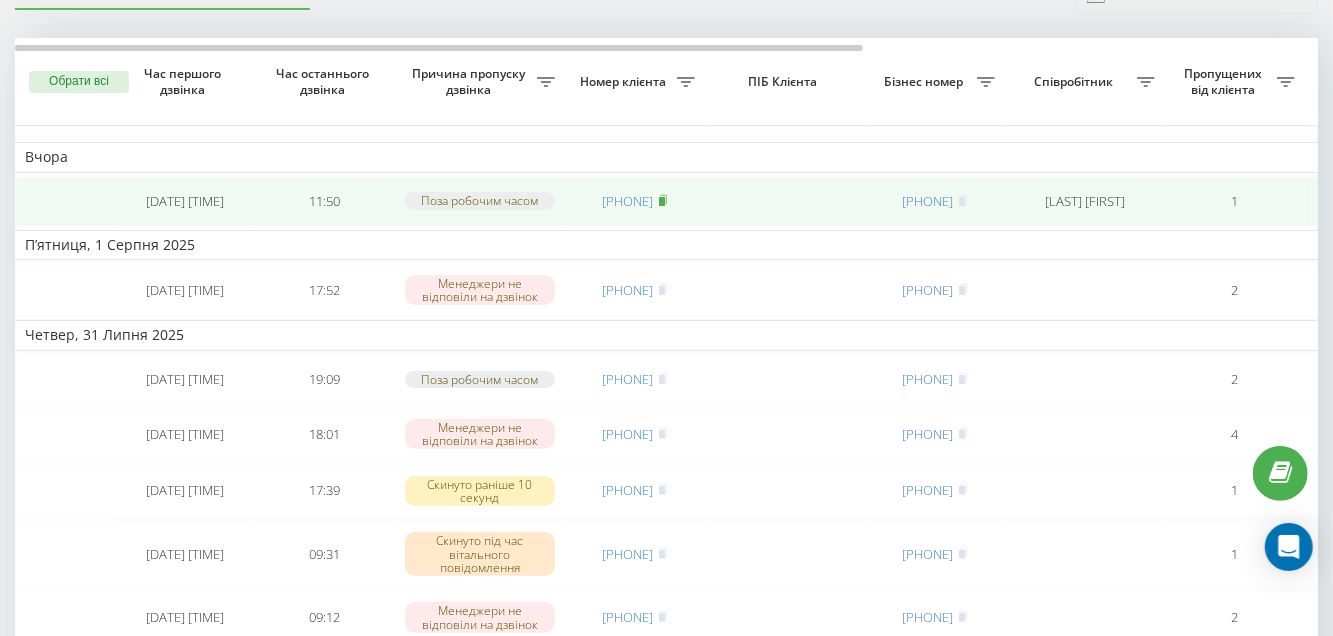 click 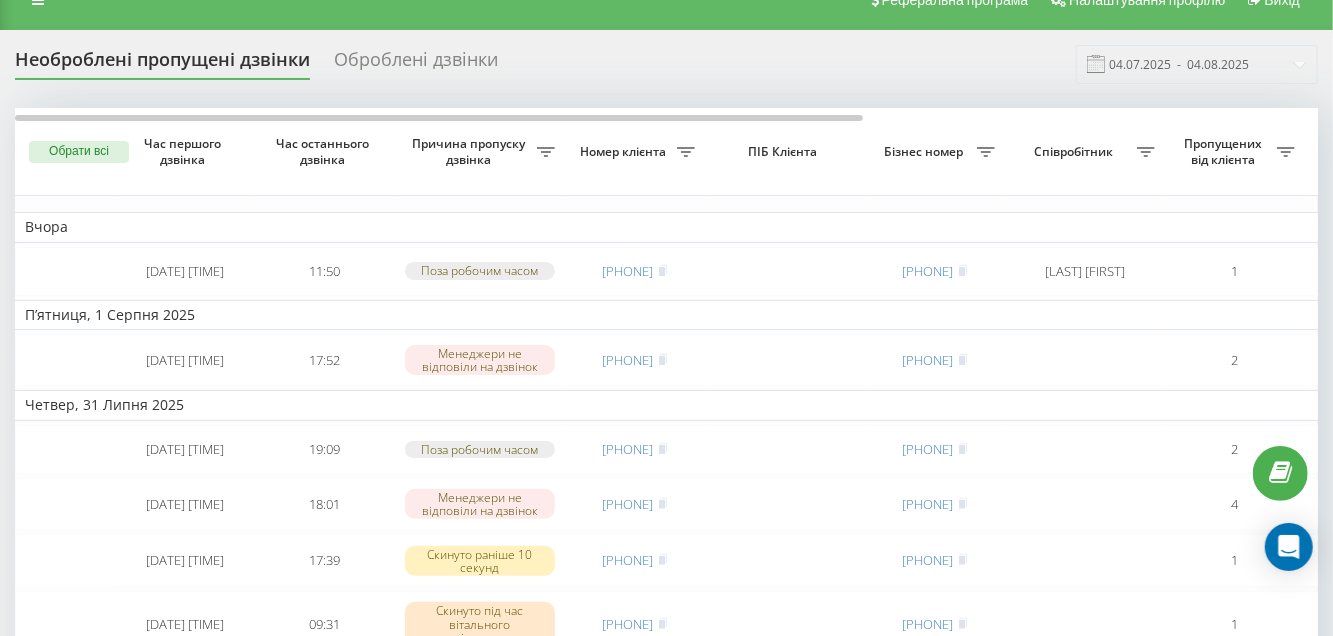 scroll, scrollTop: 0, scrollLeft: 0, axis: both 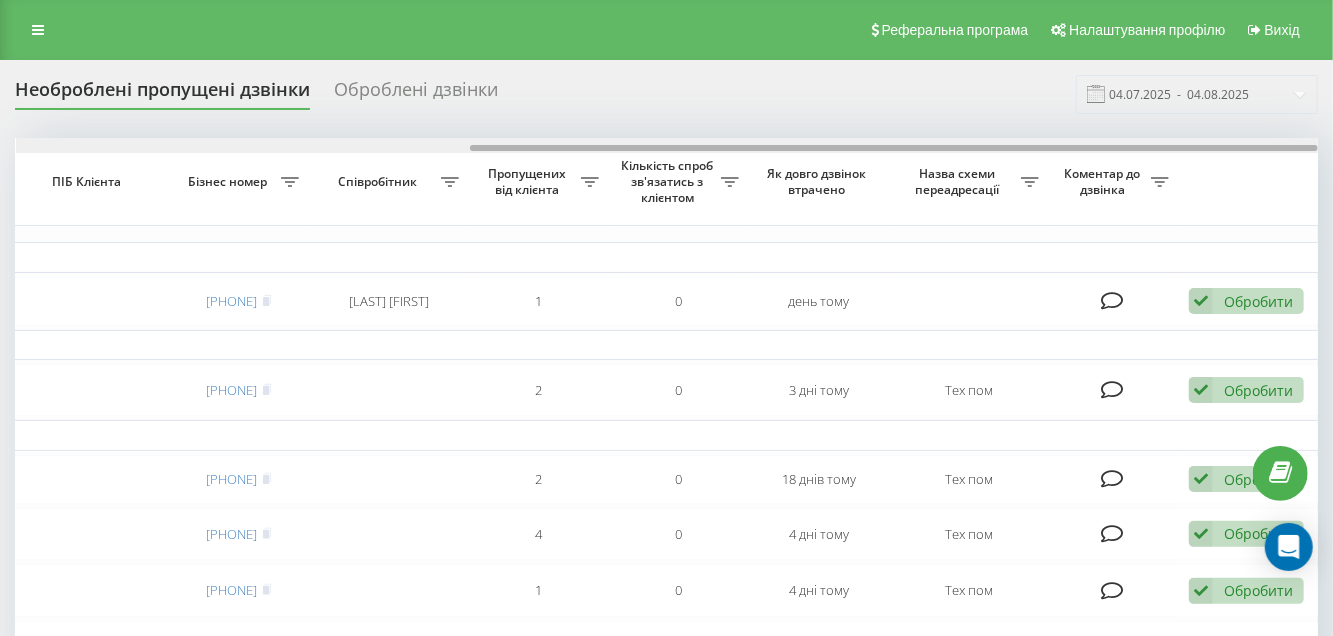 drag, startPoint x: 855, startPoint y: 148, endPoint x: 1338, endPoint y: 142, distance: 483.03726 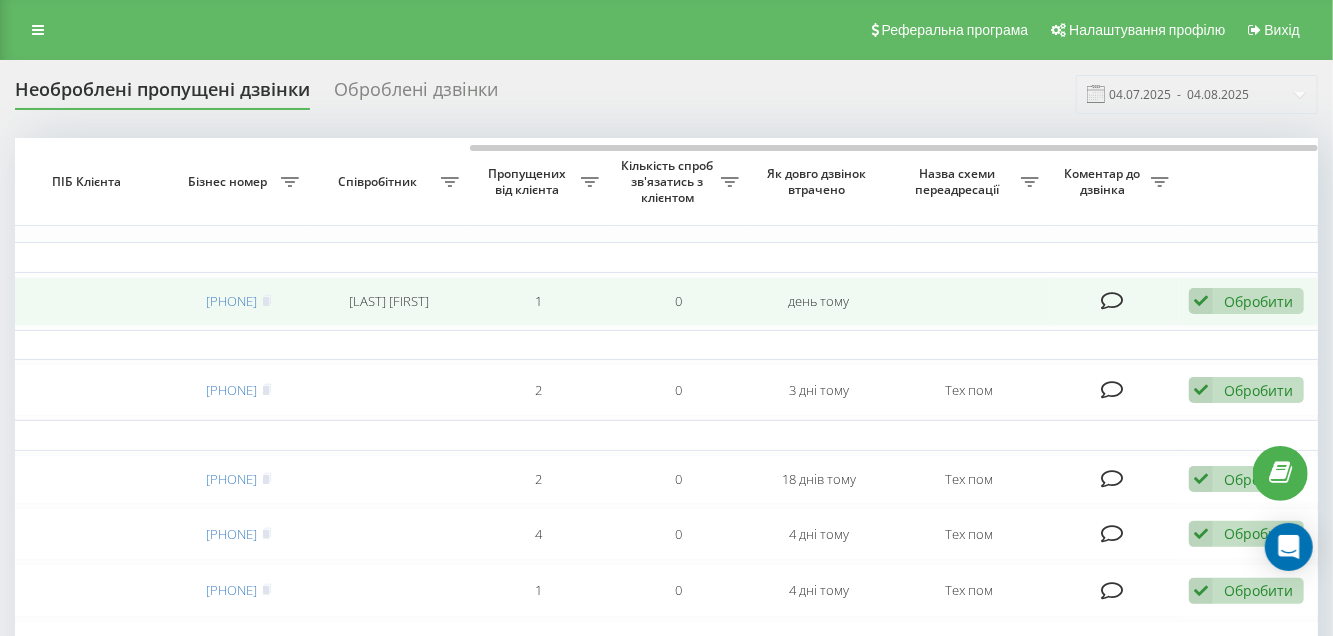 click on "Обробити" at bounding box center (1258, 301) 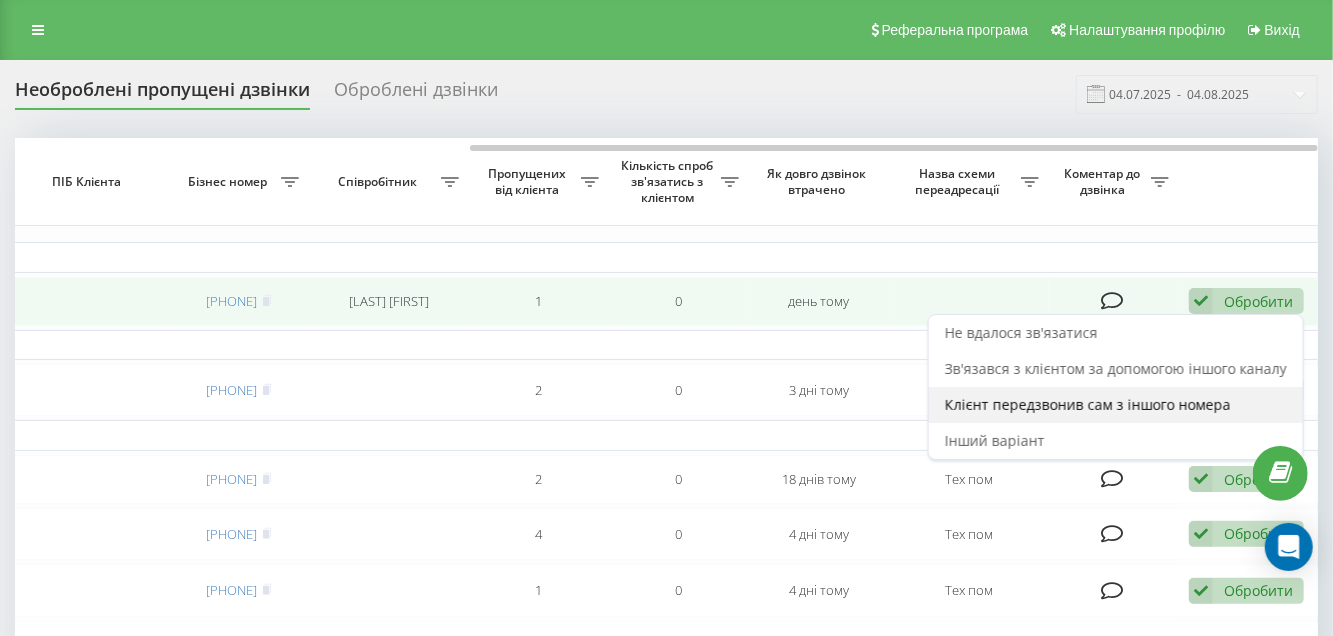 click on "Клієнт передзвонив сам з іншого номера" at bounding box center [1088, 404] 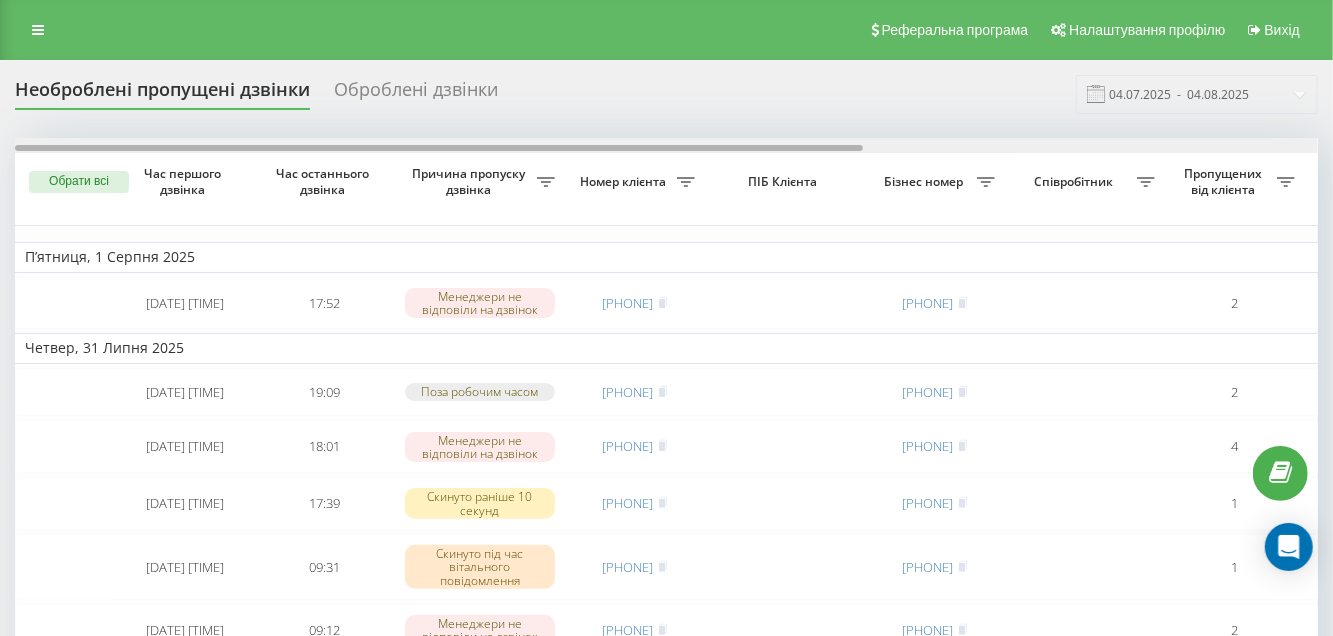 drag, startPoint x: 722, startPoint y: 147, endPoint x: 413, endPoint y: 153, distance: 309.05826 